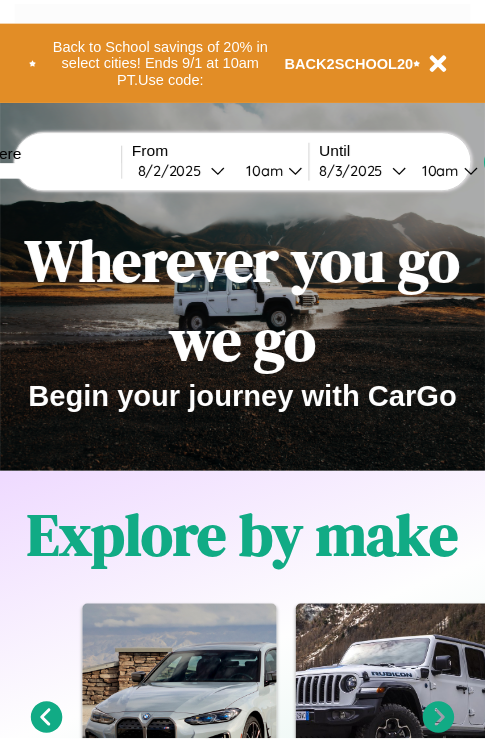 scroll, scrollTop: 0, scrollLeft: 0, axis: both 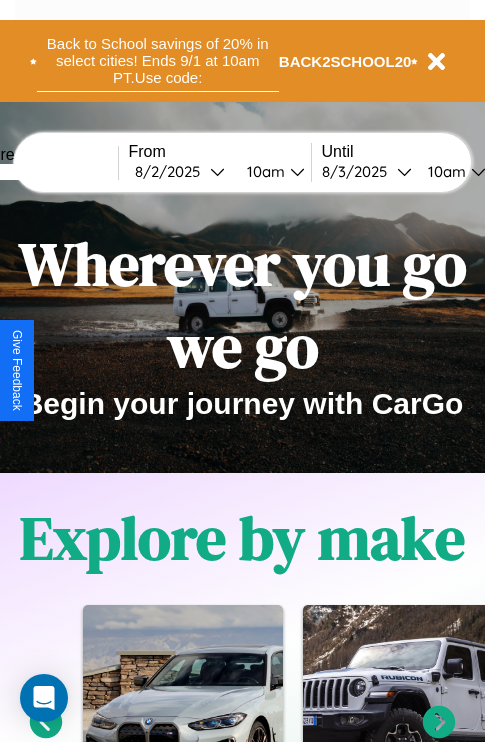 click on "Back to School savings of 20% in select cities! Ends 9/1 at 10am PT.  Use code:" at bounding box center (158, 61) 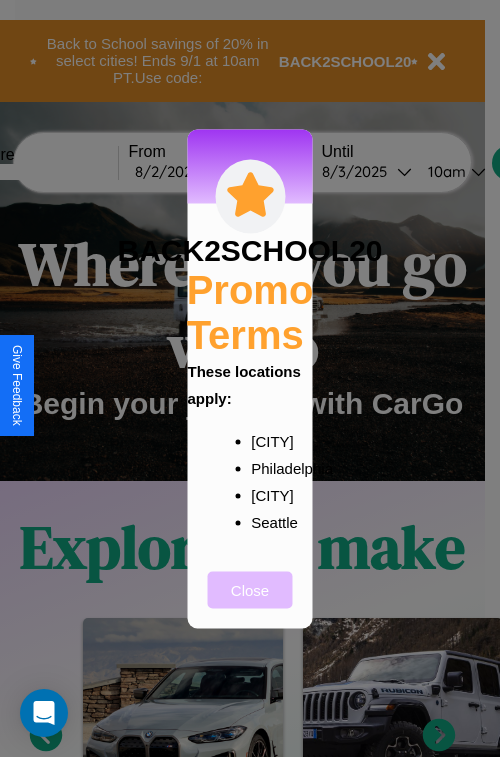 click on "Close" at bounding box center (250, 589) 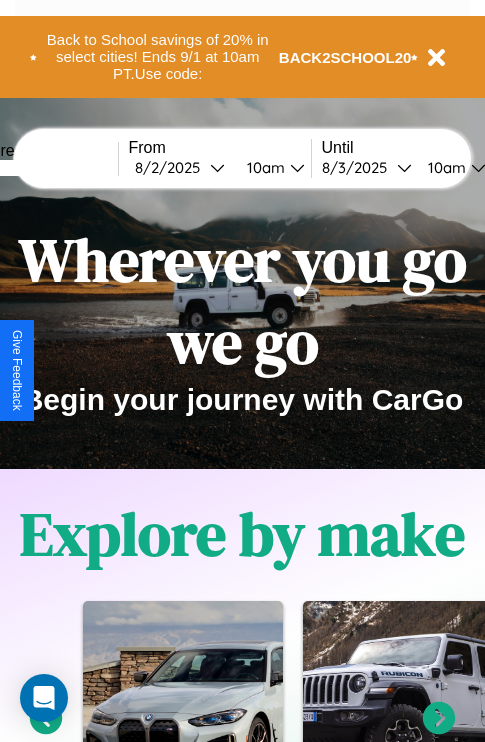 scroll, scrollTop: 0, scrollLeft: 0, axis: both 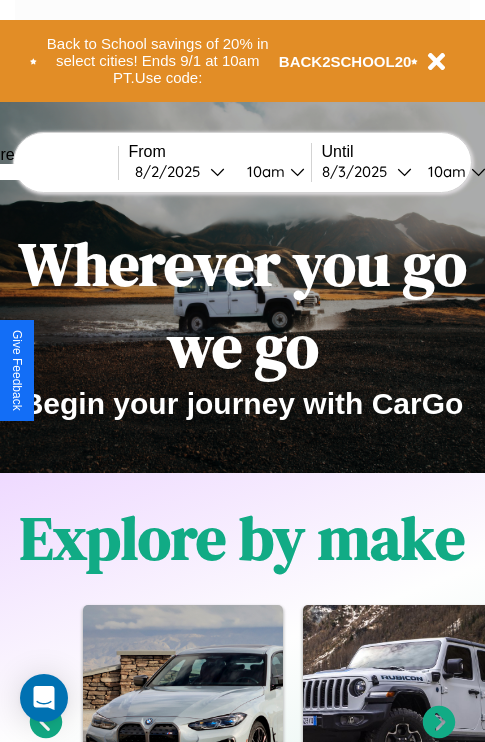 click at bounding box center (43, 172) 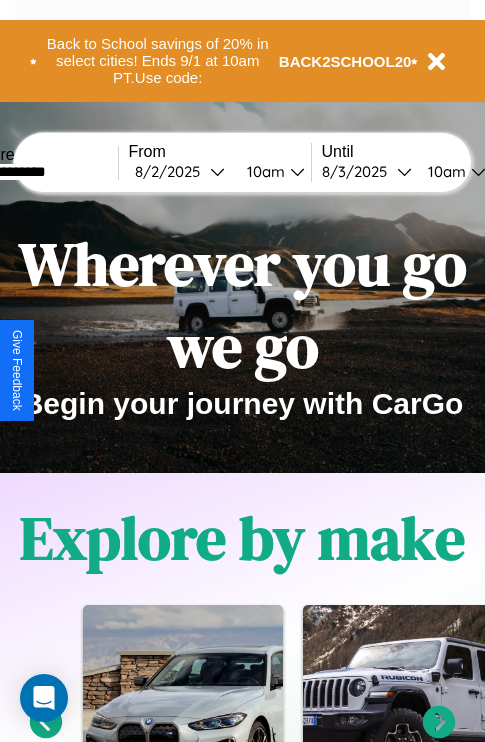 type on "**********" 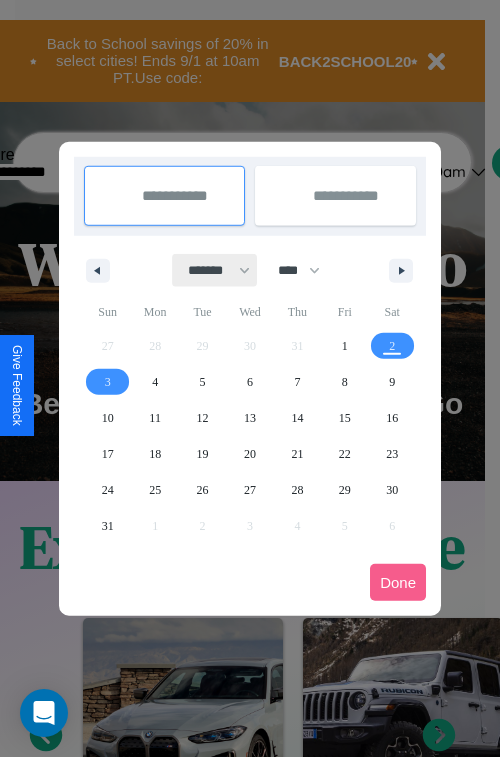 click on "******* ******** ***** ***** *** **** **** ****** ********* ******* ******** ********" at bounding box center [215, 270] 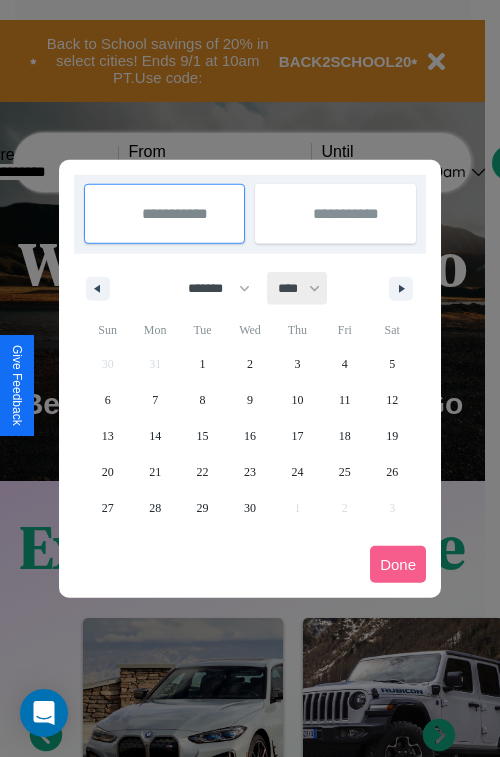 click on "**** **** **** **** **** **** **** **** **** **** **** **** **** **** **** **** **** **** **** **** **** **** **** **** **** **** **** **** **** **** **** **** **** **** **** **** **** **** **** **** **** **** **** **** **** **** **** **** **** **** **** **** **** **** **** **** **** **** **** **** **** **** **** **** **** **** **** **** **** **** **** **** **** **** **** **** **** **** **** **** **** **** **** **** **** **** **** **** **** **** **** **** **** **** **** **** **** **** **** **** **** **** **** **** **** **** **** **** **** **** **** **** **** **** **** **** **** **** **** **** ****" at bounding box center [298, 288] 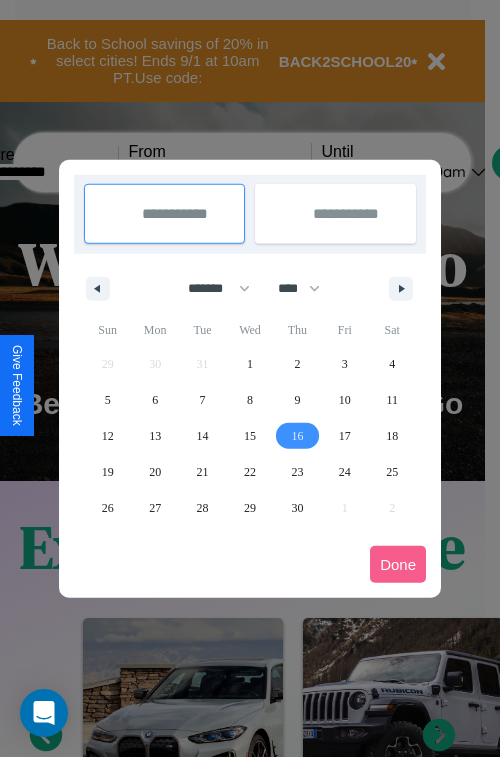 click on "16" at bounding box center (297, 436) 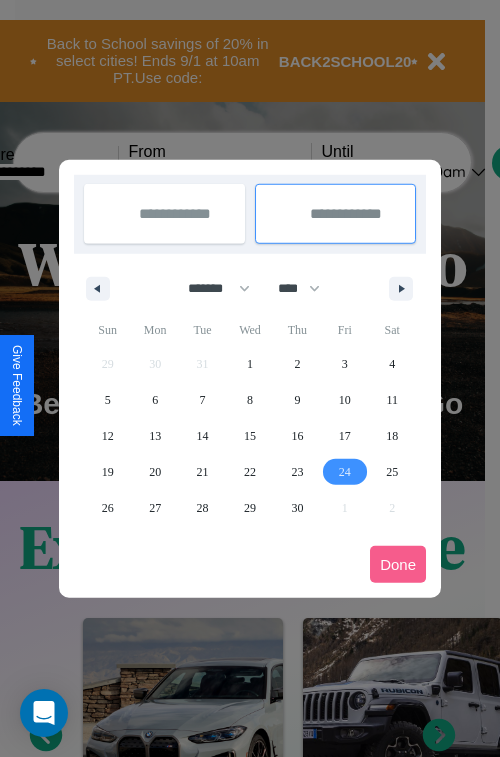 click on "24" at bounding box center [345, 472] 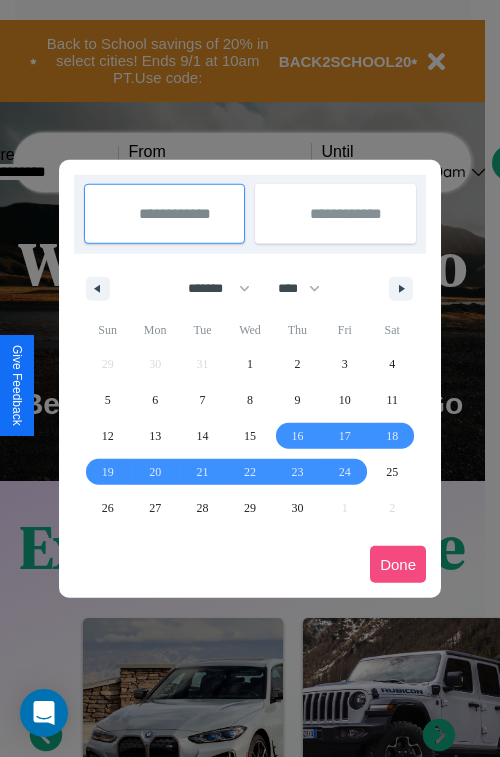 click on "Done" at bounding box center (398, 564) 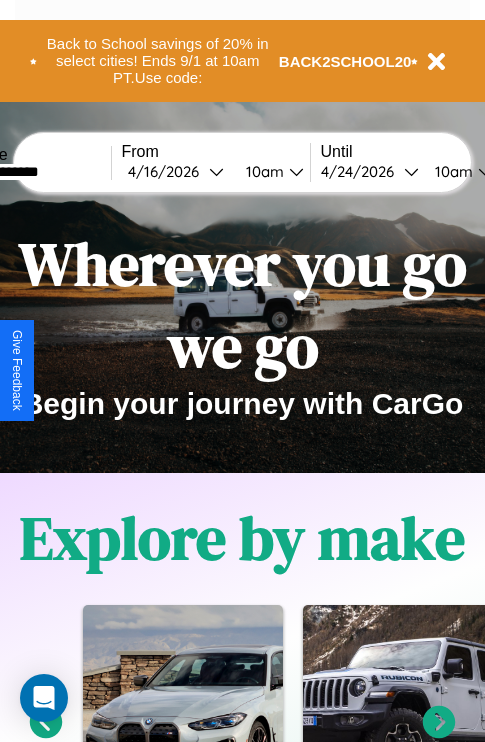 click on "10am" at bounding box center (451, 171) 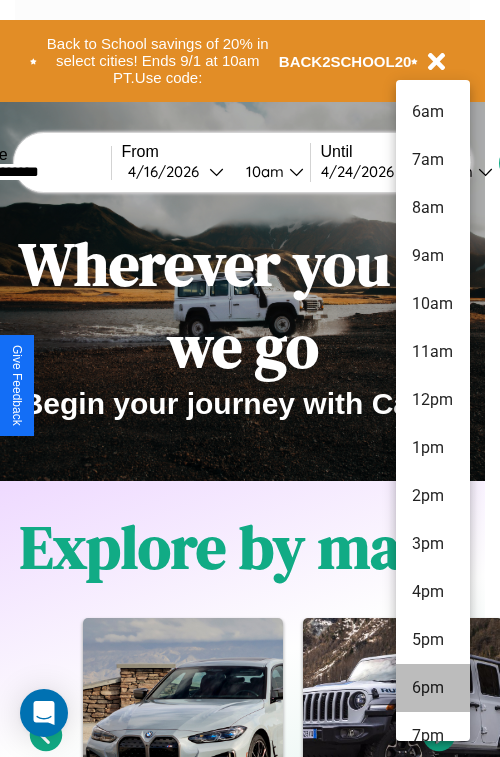 click on "6pm" at bounding box center [433, 688] 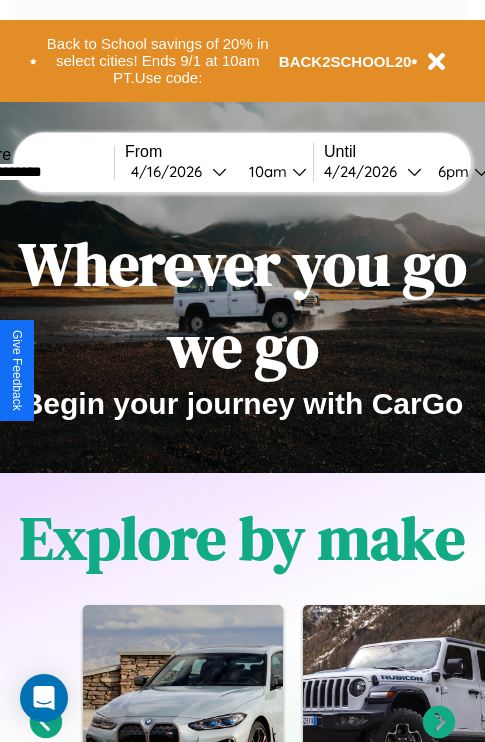 scroll, scrollTop: 0, scrollLeft: 72, axis: horizontal 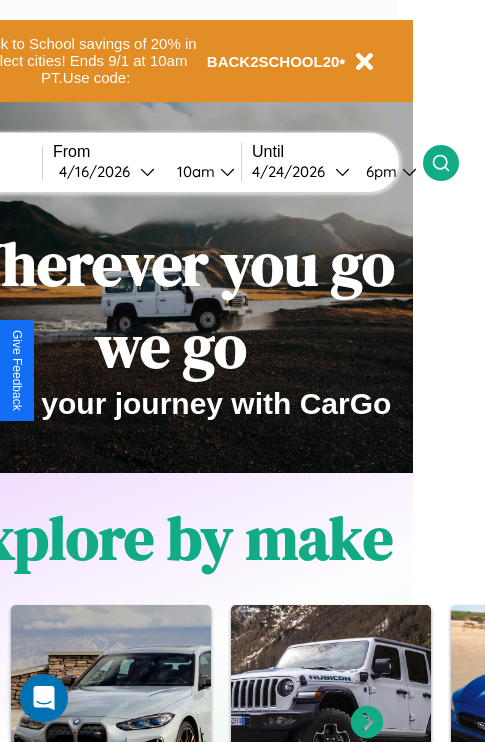 click 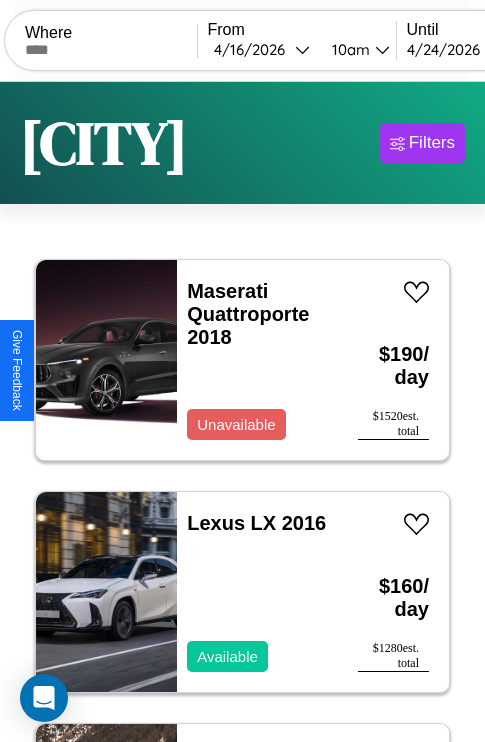 scroll, scrollTop: 154, scrollLeft: 0, axis: vertical 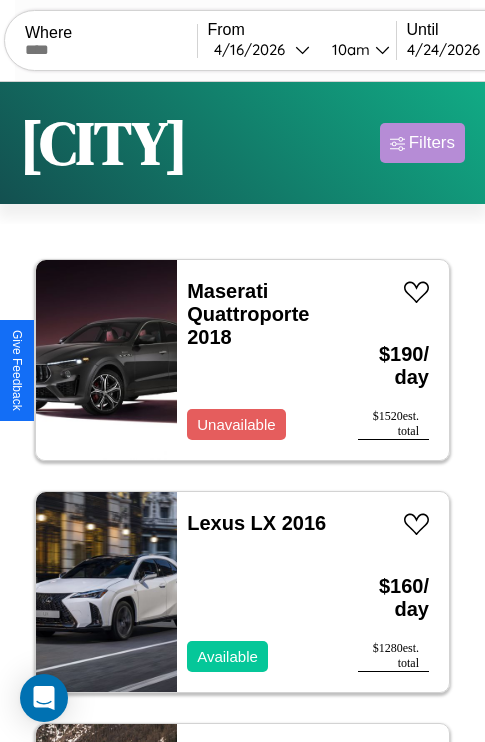 click on "Filters" at bounding box center (432, 143) 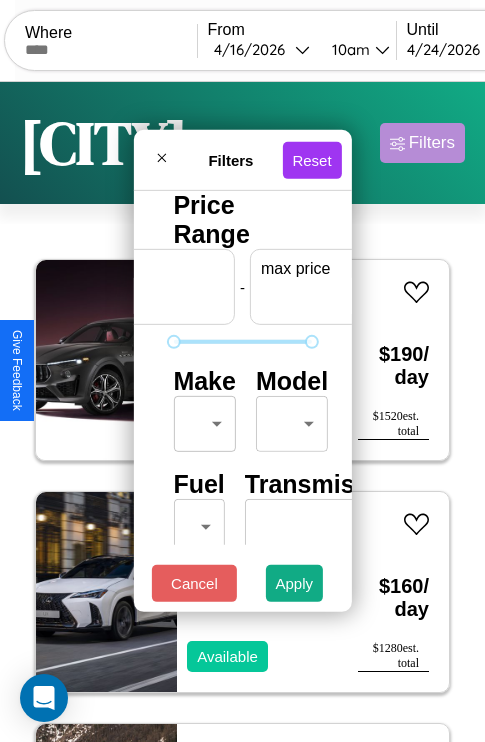 scroll, scrollTop: 0, scrollLeft: 124, axis: horizontal 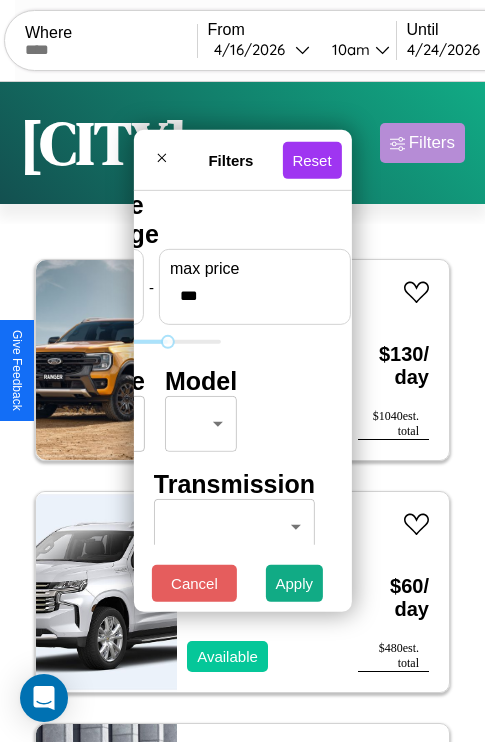 type on "***" 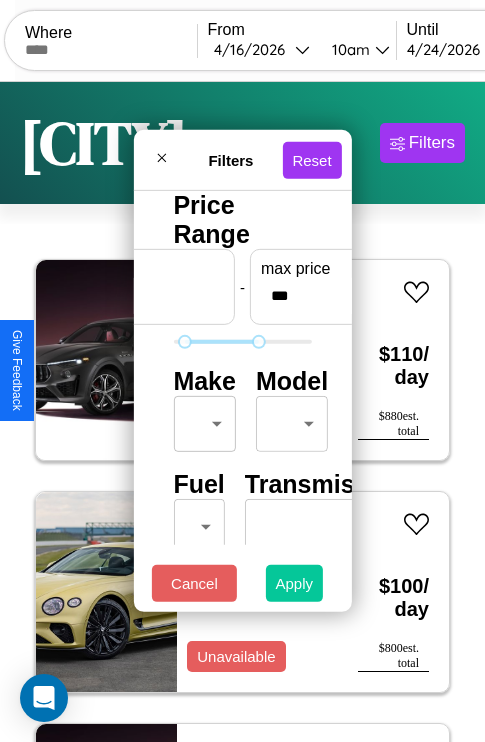 type on "**" 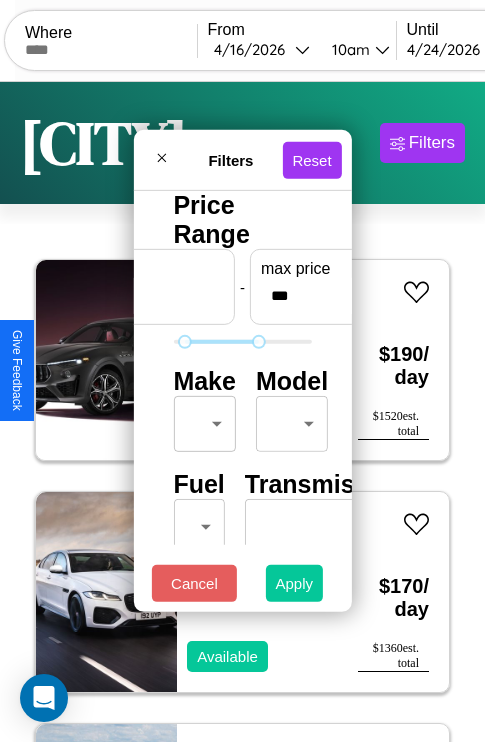 click on "Apply" at bounding box center (295, 583) 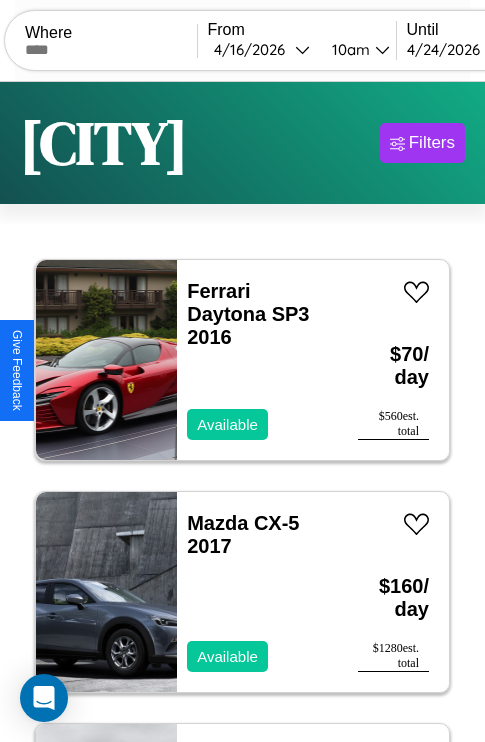 scroll, scrollTop: 74, scrollLeft: 0, axis: vertical 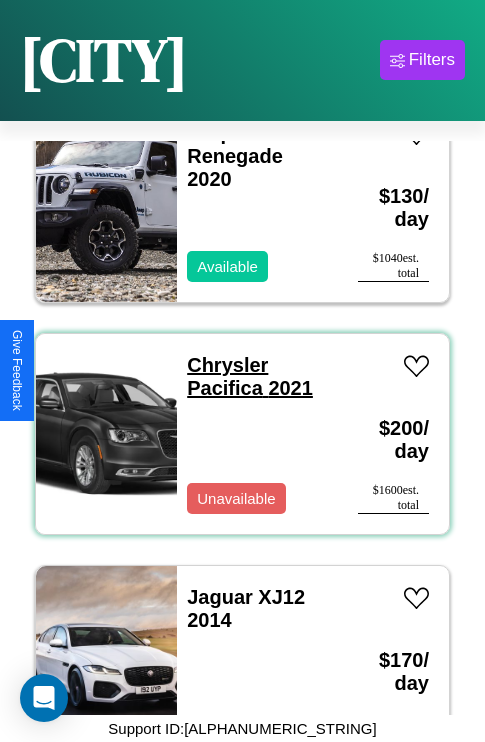 click on "Chrysler   Pacifica   2021" at bounding box center (250, 376) 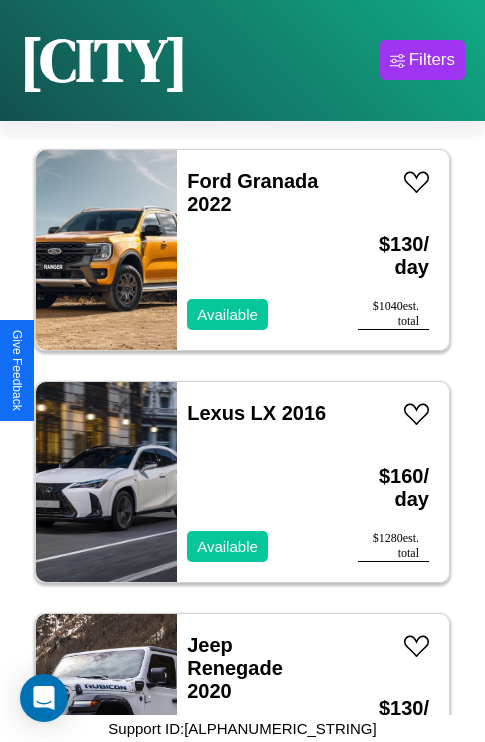 scroll, scrollTop: 1003, scrollLeft: 0, axis: vertical 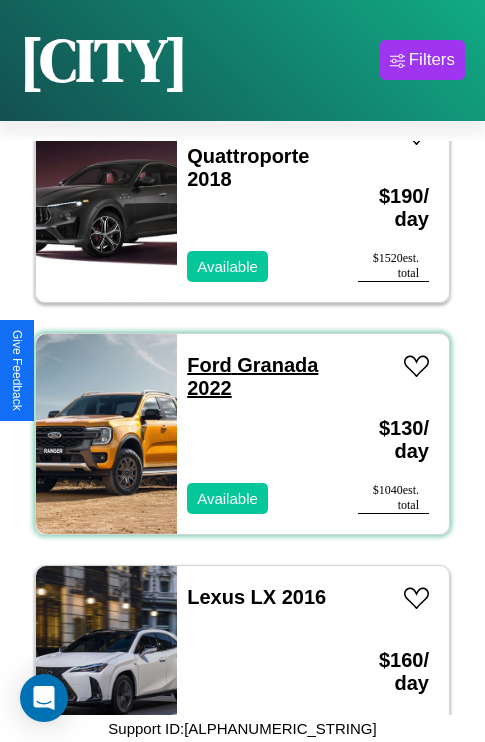 click on "Ford   Granada   2022" at bounding box center [252, 376] 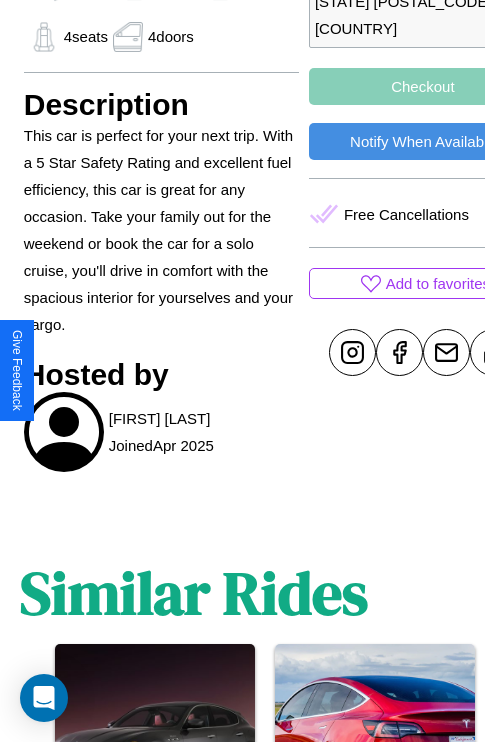 scroll, scrollTop: 1016, scrollLeft: 30, axis: both 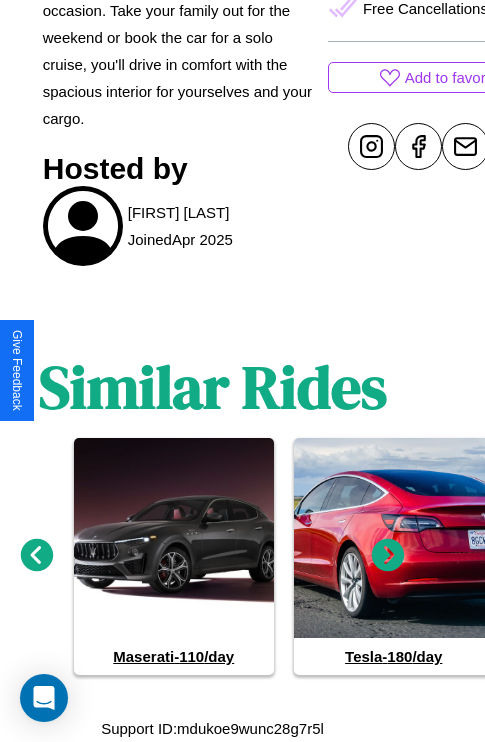 click 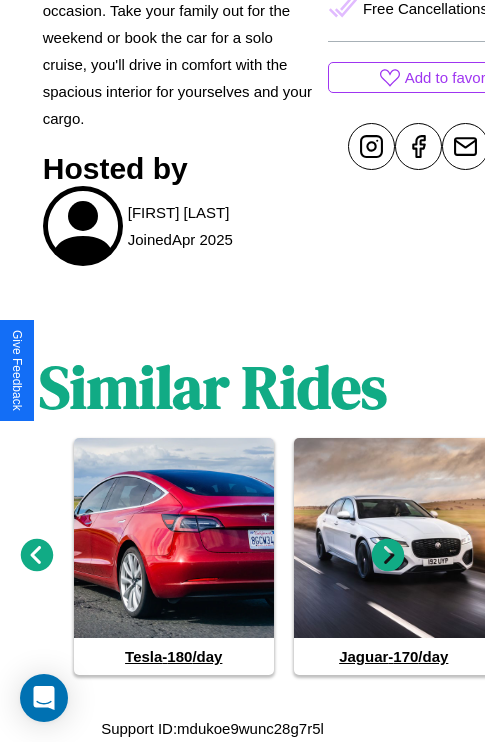 click 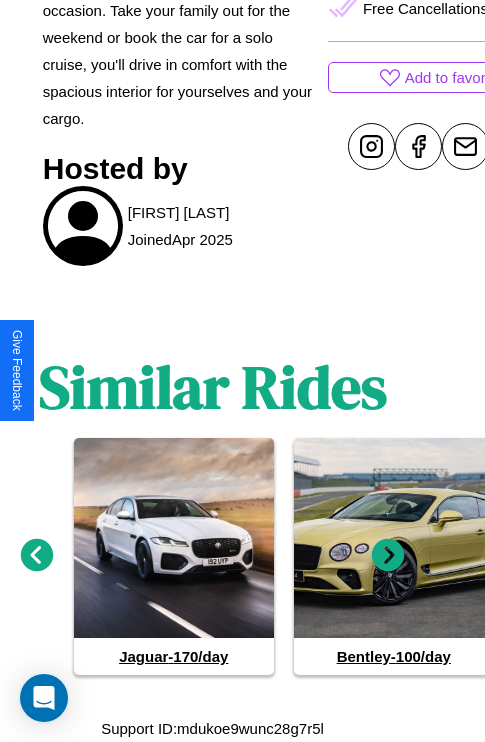 click 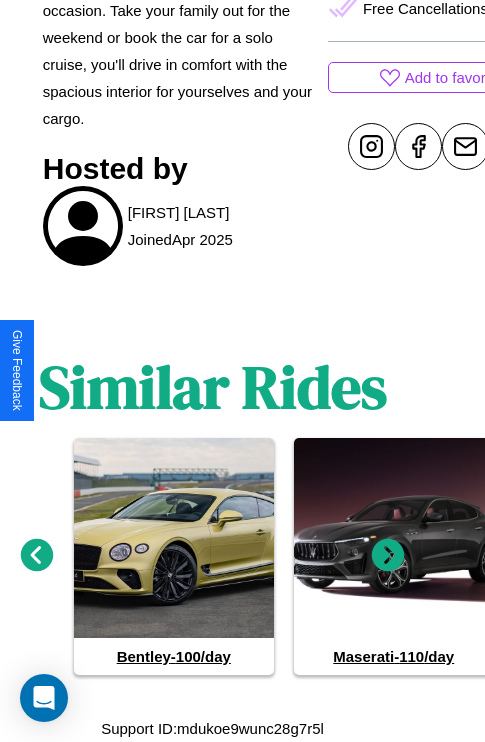click 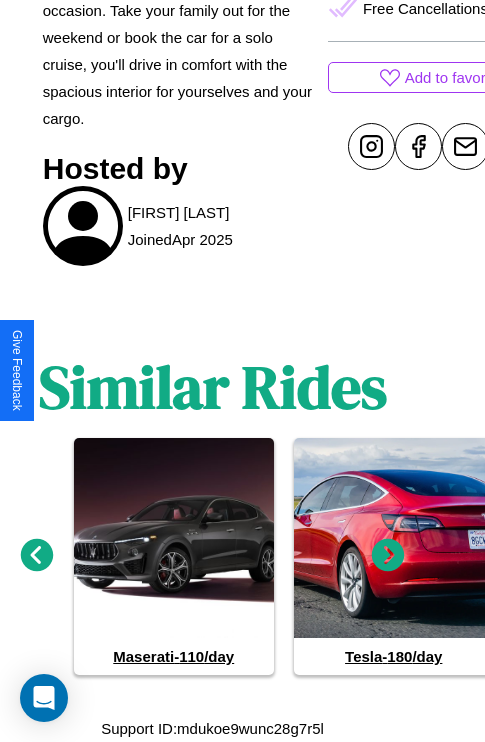 click 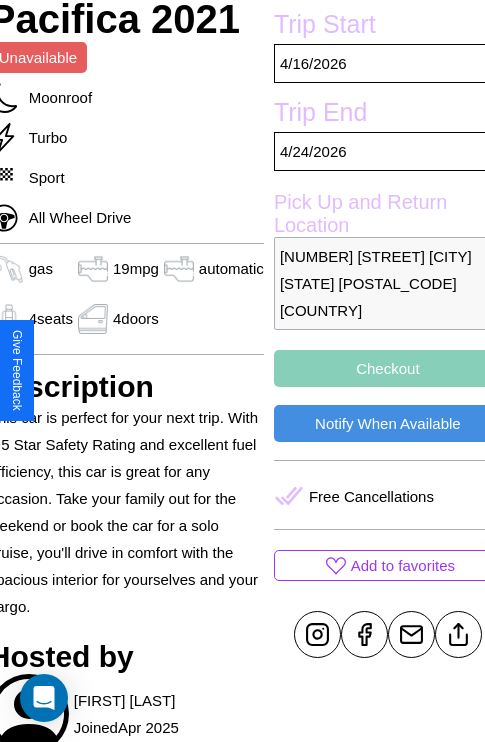 scroll, scrollTop: 526, scrollLeft: 84, axis: both 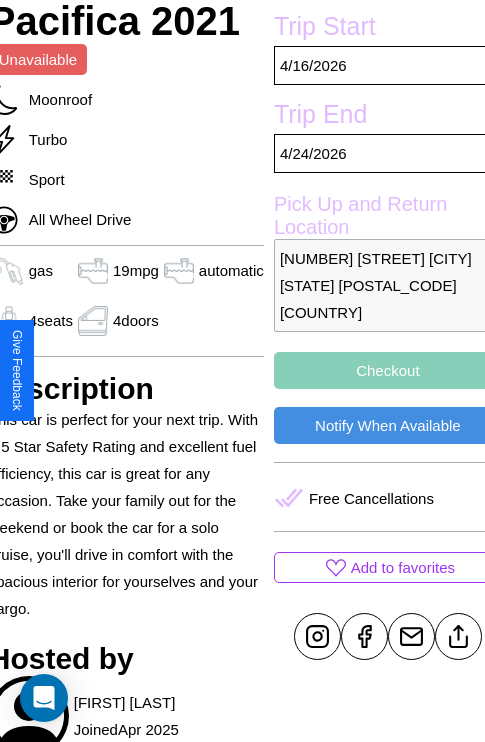 click on "Checkout" at bounding box center [388, 370] 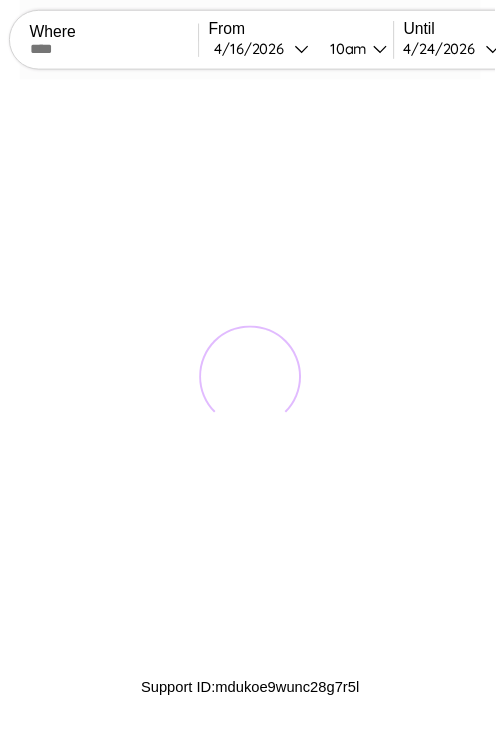 scroll, scrollTop: 0, scrollLeft: 0, axis: both 